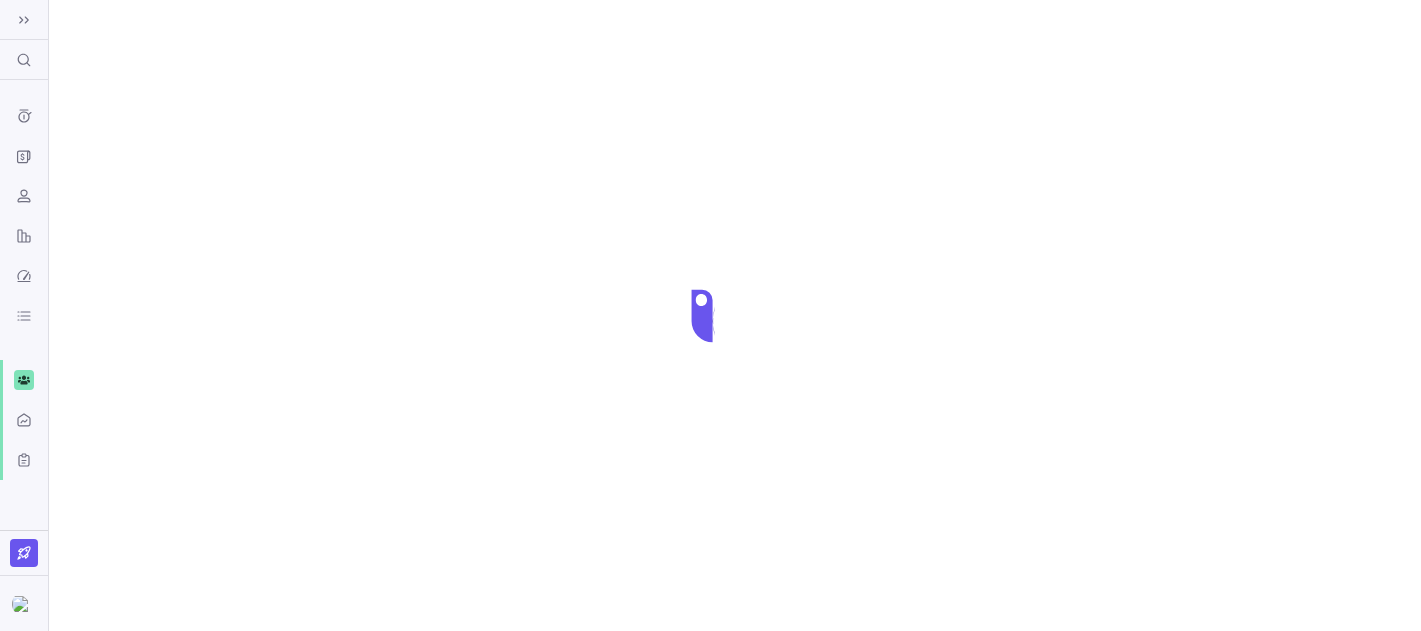 scroll, scrollTop: 0, scrollLeft: 0, axis: both 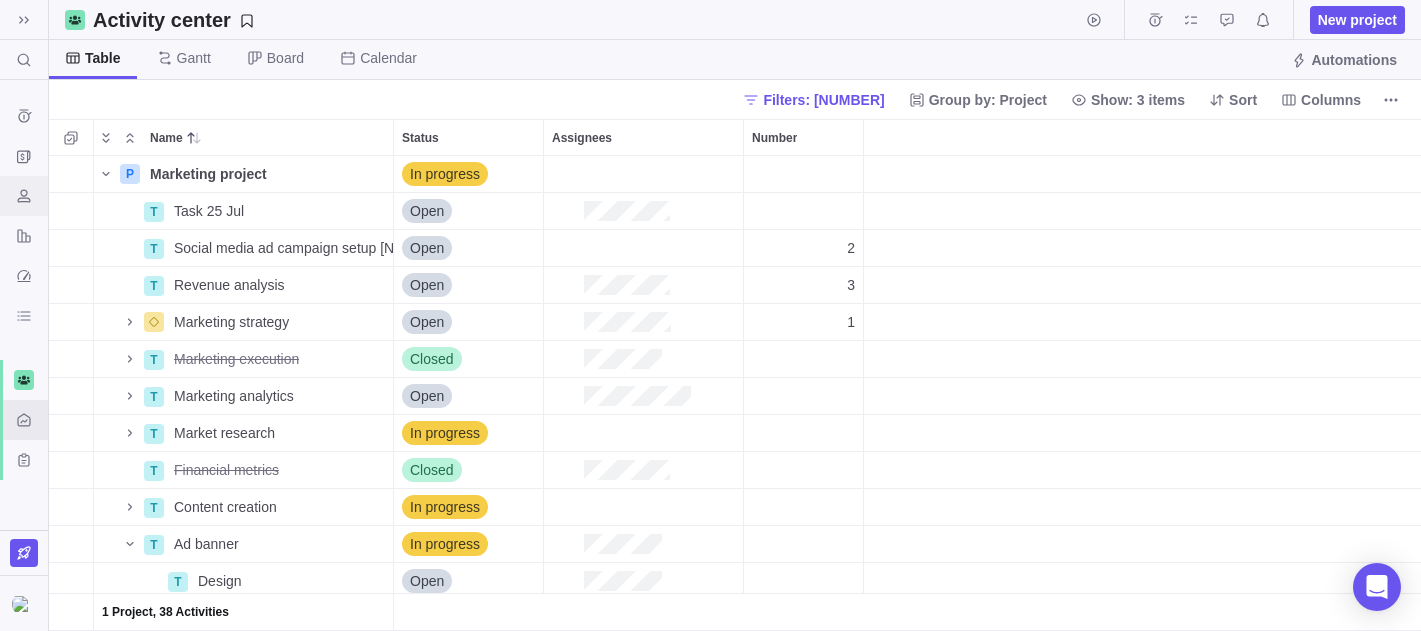 click 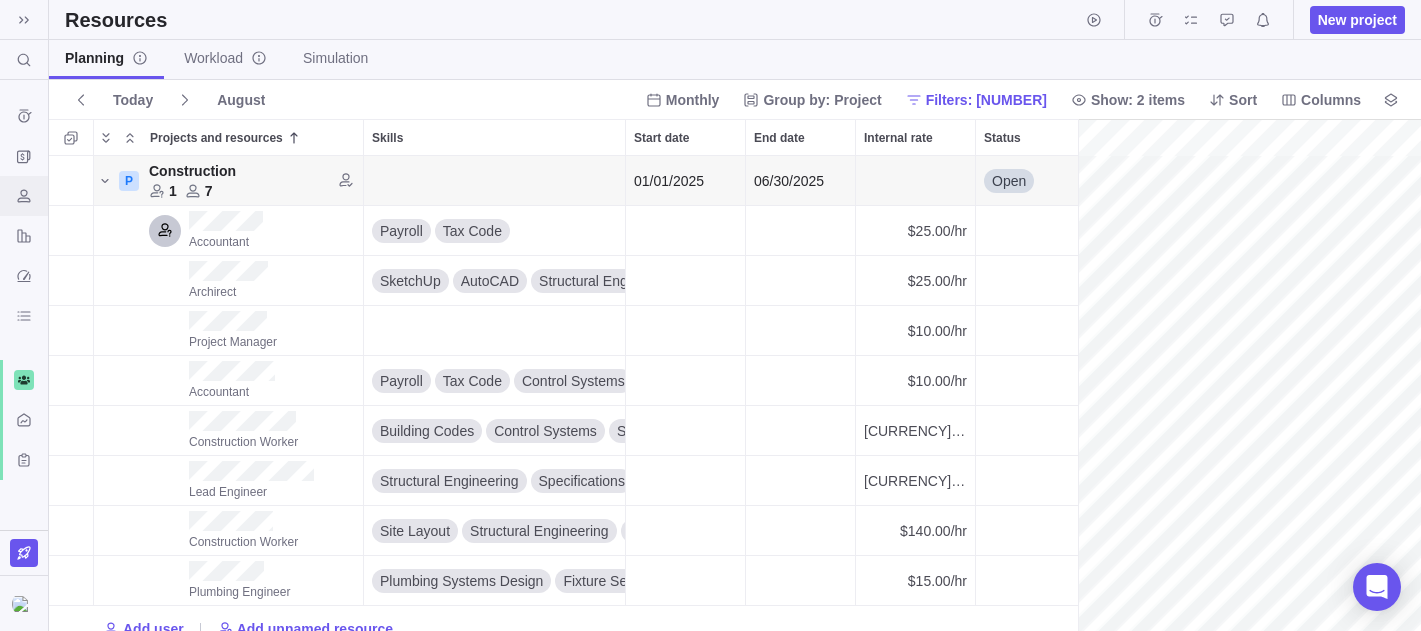 scroll, scrollTop: 1, scrollLeft: 1, axis: both 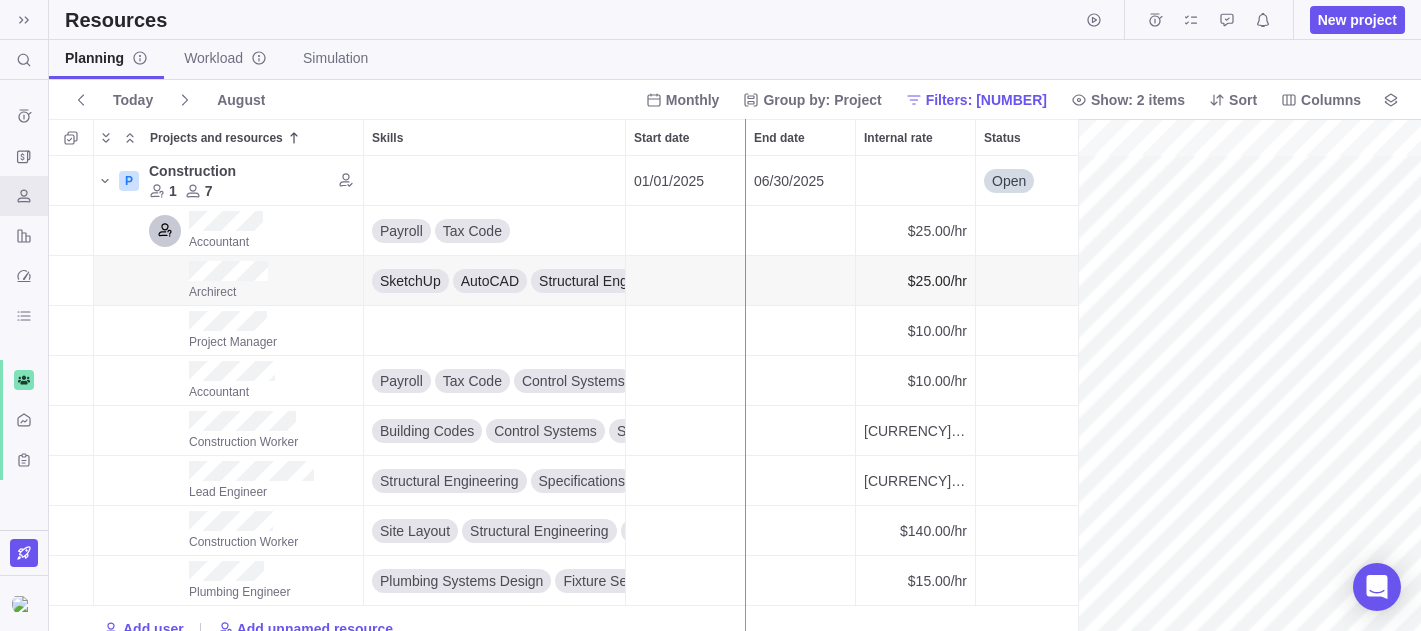 drag, startPoint x: 1081, startPoint y: 278, endPoint x: 764, endPoint y: 274, distance: 317.02524 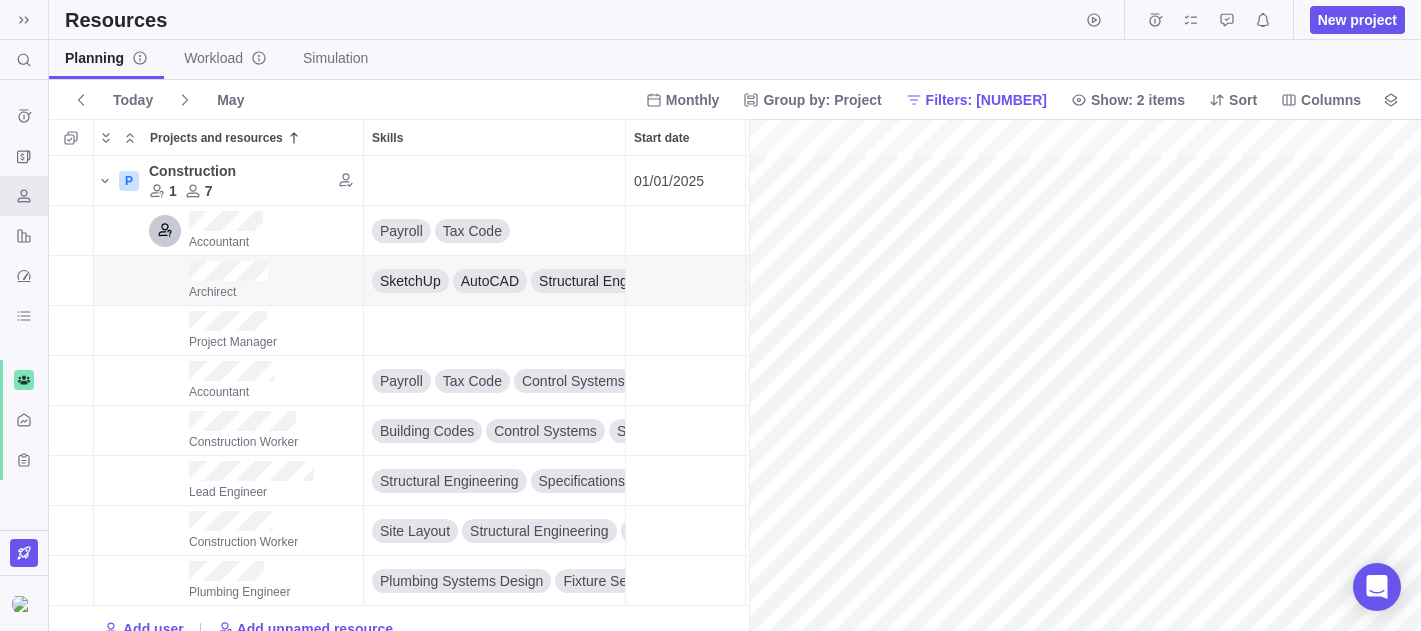 click at bounding box center (685, 280) 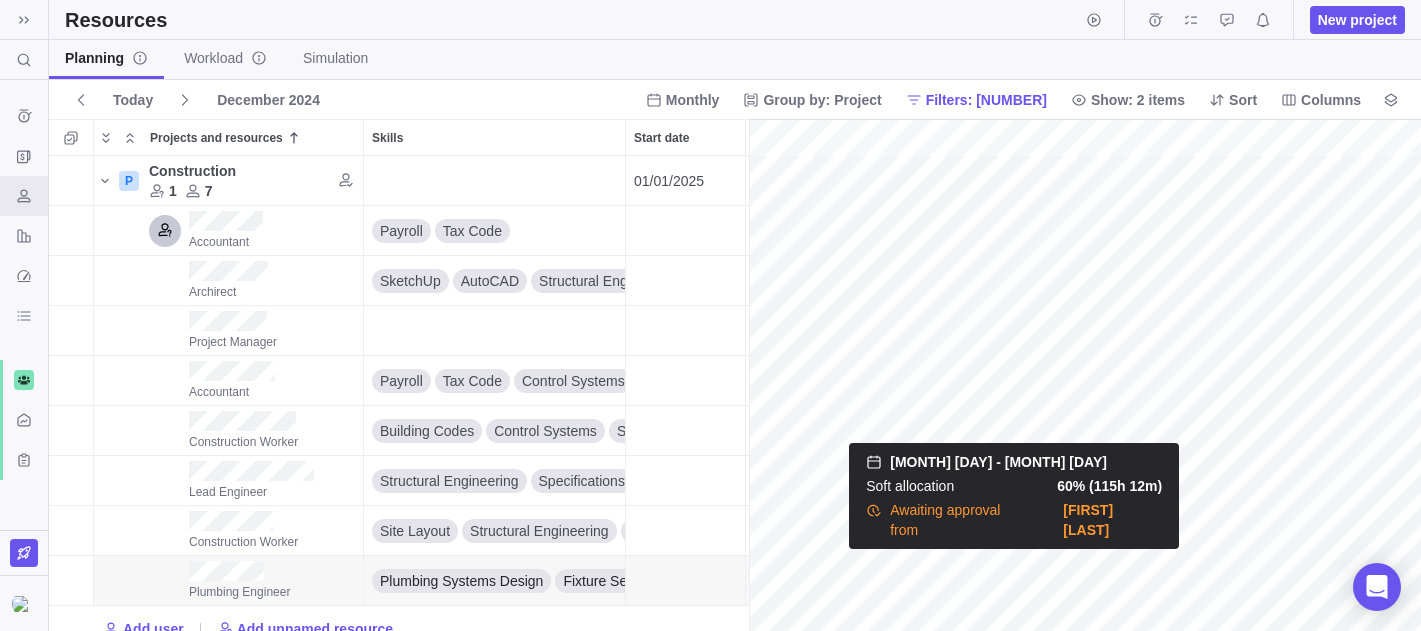 click at bounding box center (1085, 375) 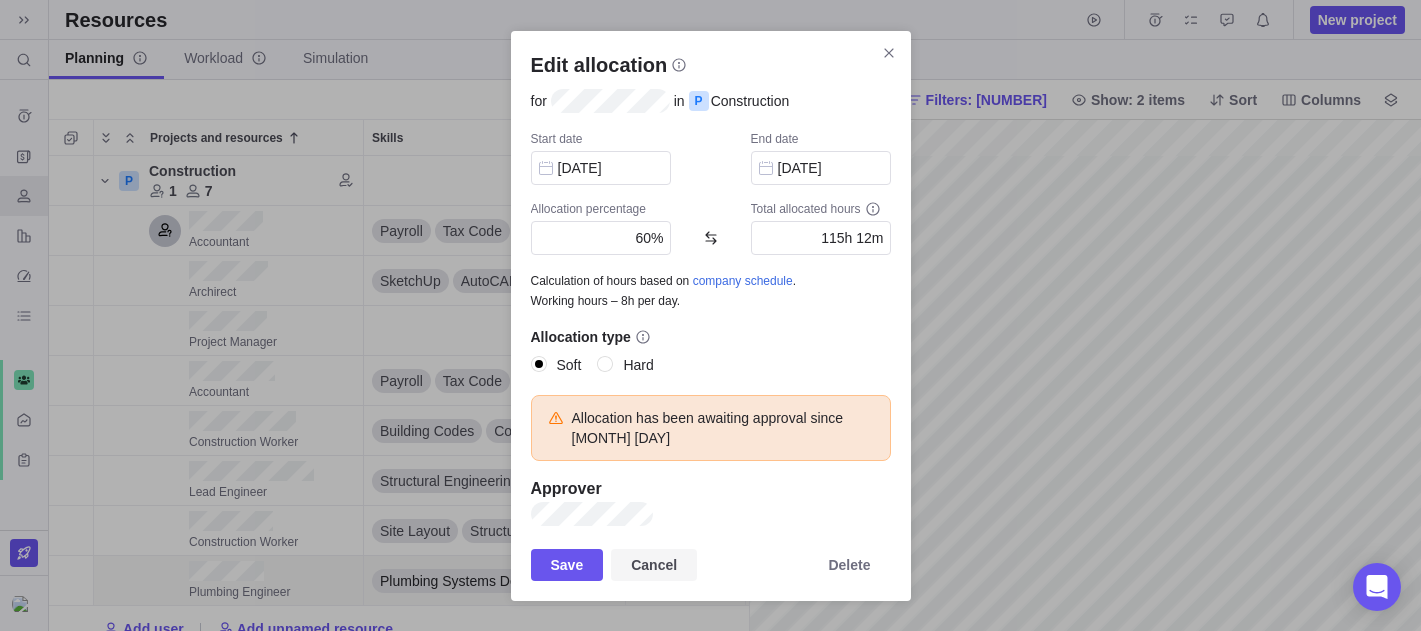 click on "Cancel" at bounding box center [654, 565] 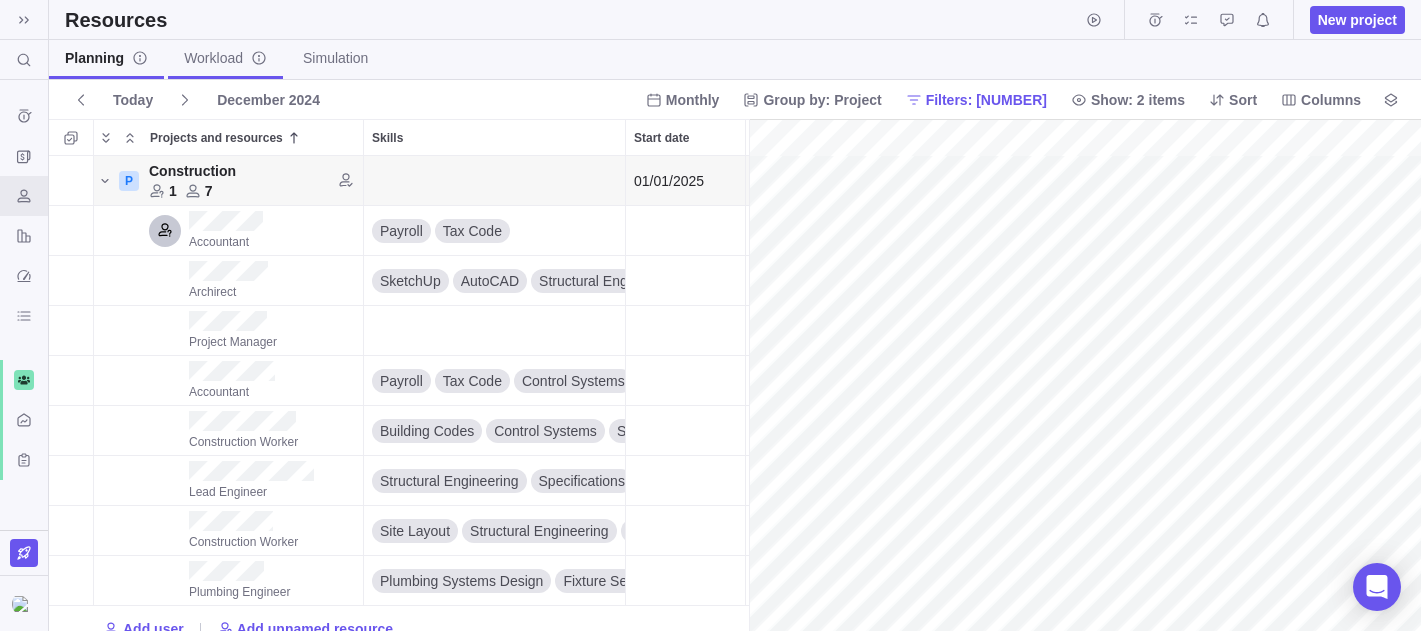 click on "Workload" at bounding box center [225, 59] 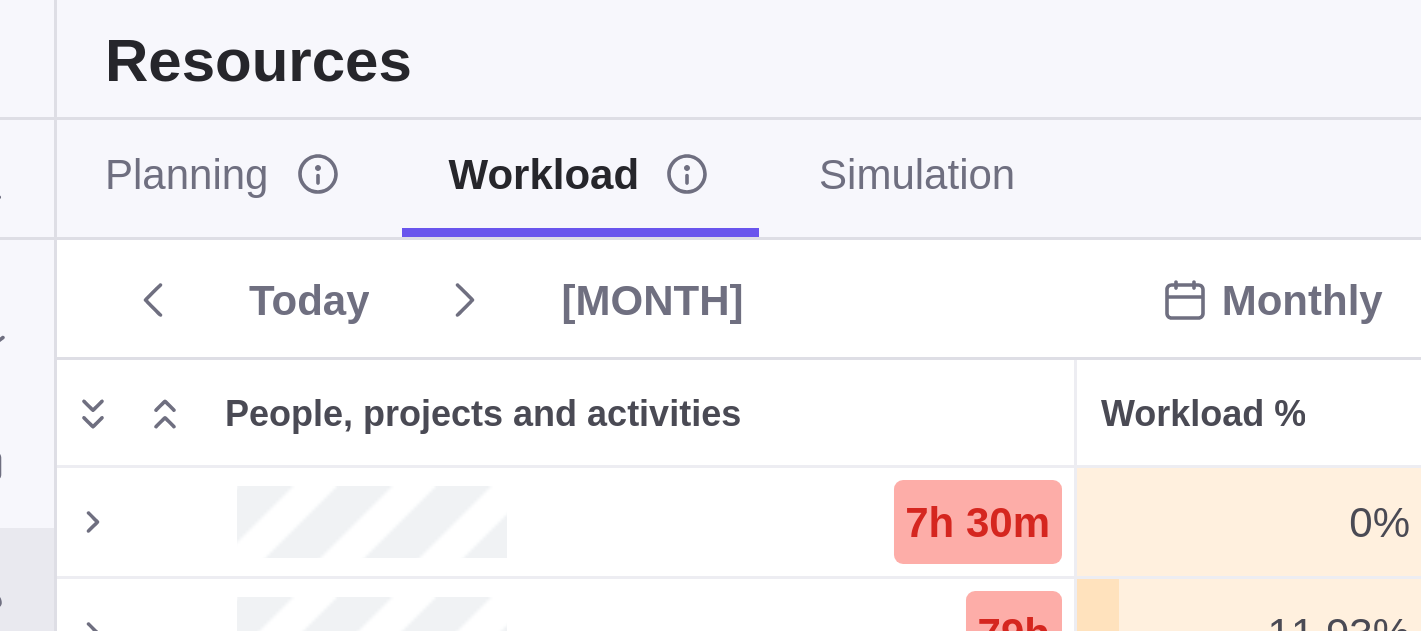 scroll, scrollTop: 1, scrollLeft: 1, axis: both 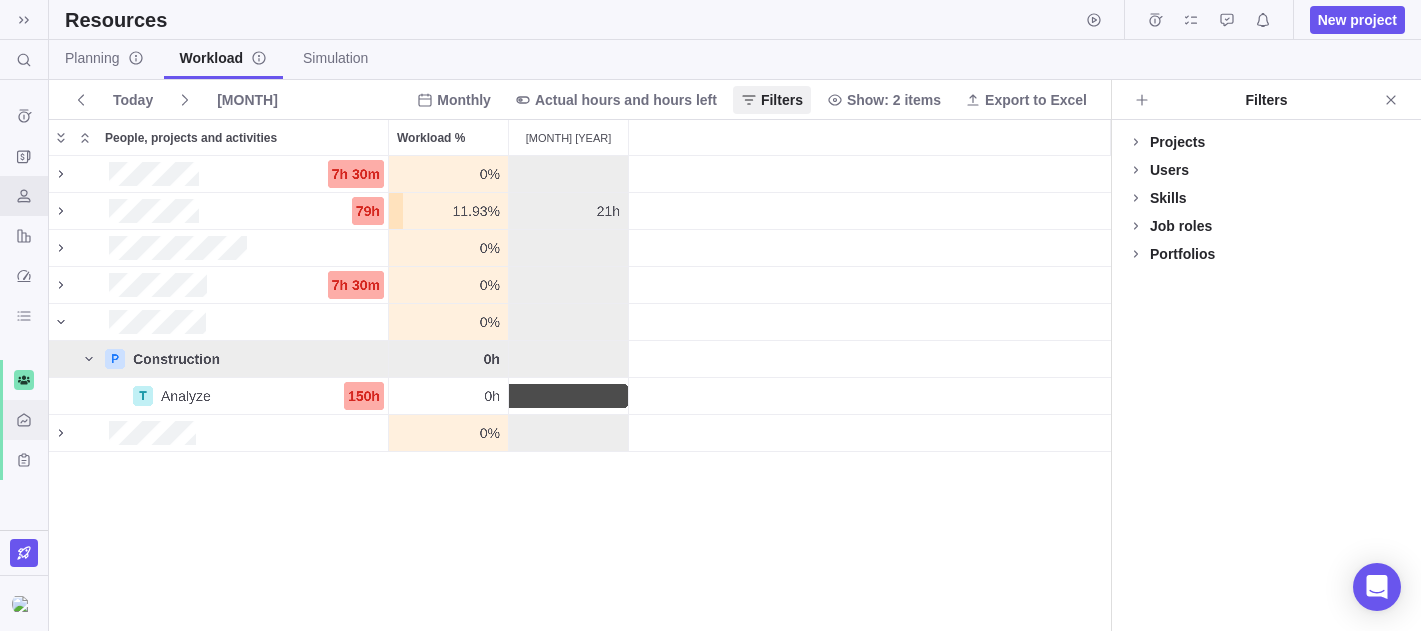 click 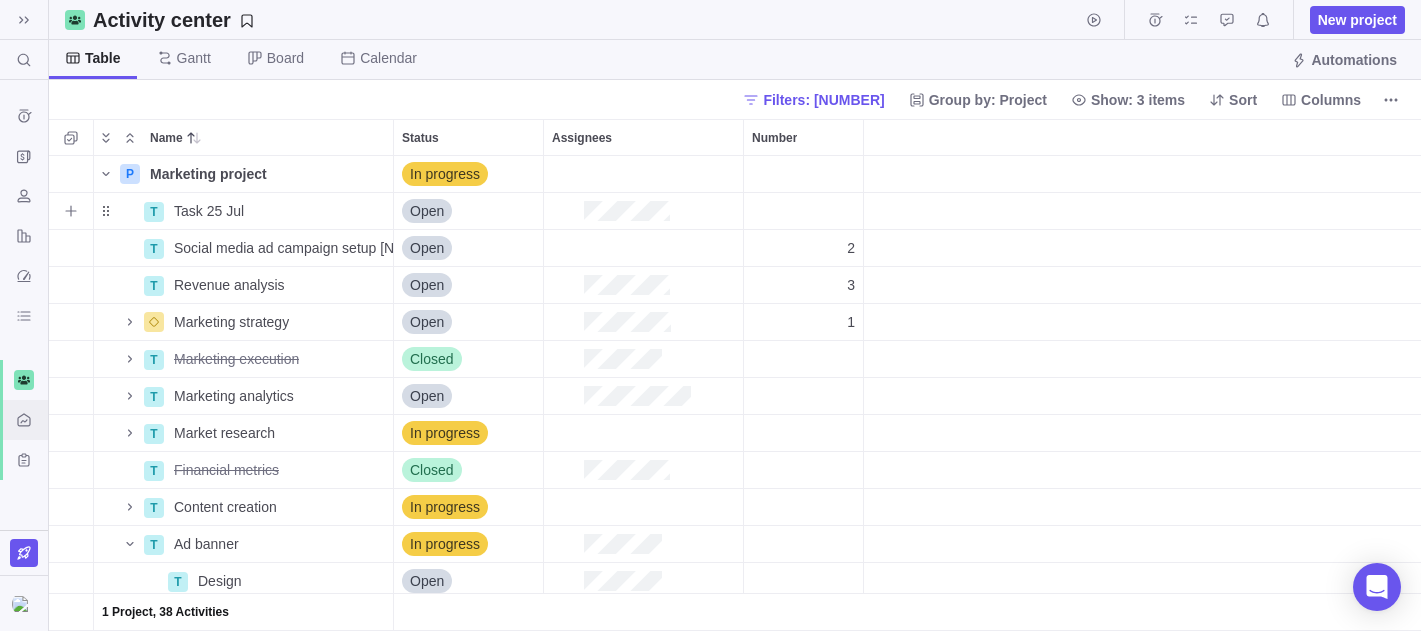 scroll, scrollTop: 1, scrollLeft: 1, axis: both 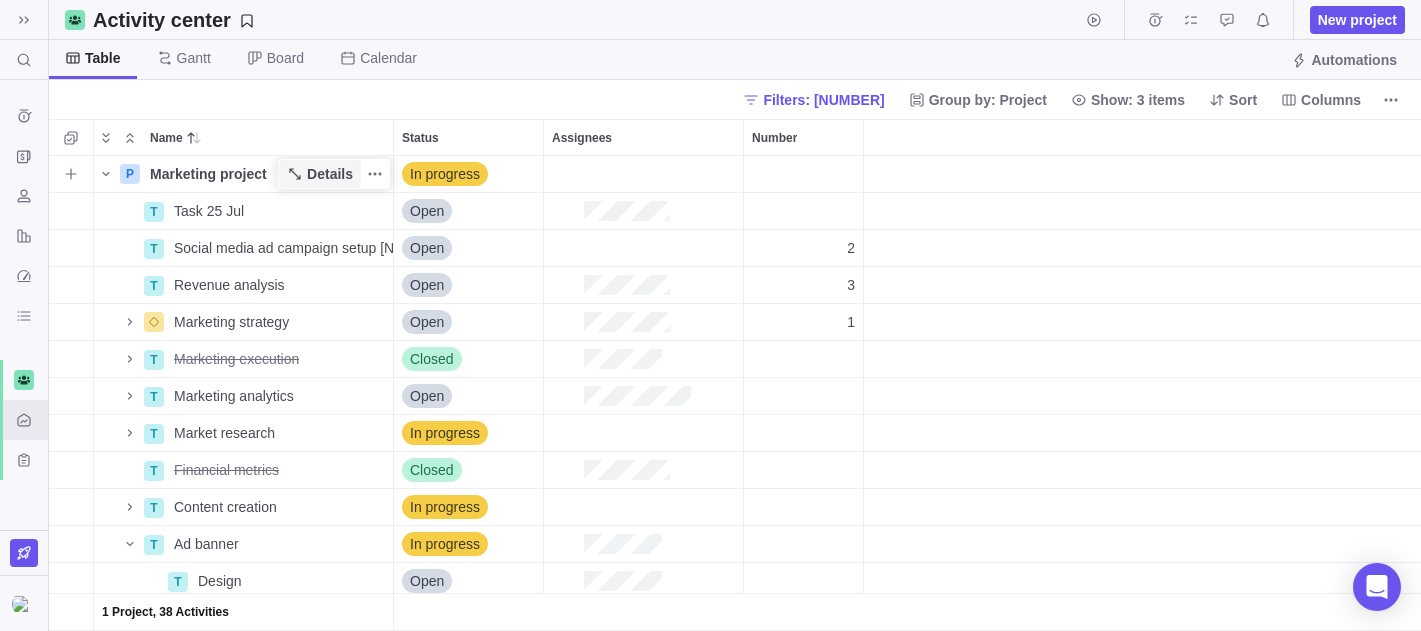 click on "Details" at bounding box center [330, 174] 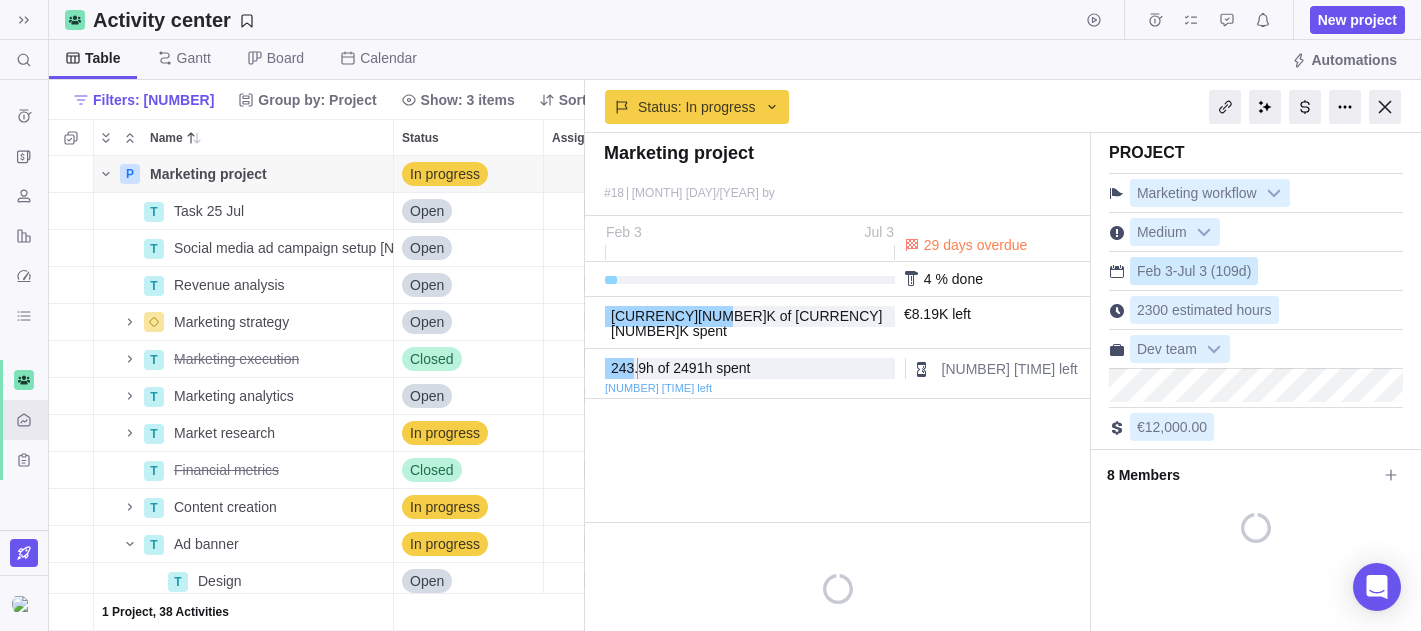scroll, scrollTop: 475, scrollLeft: 536, axis: both 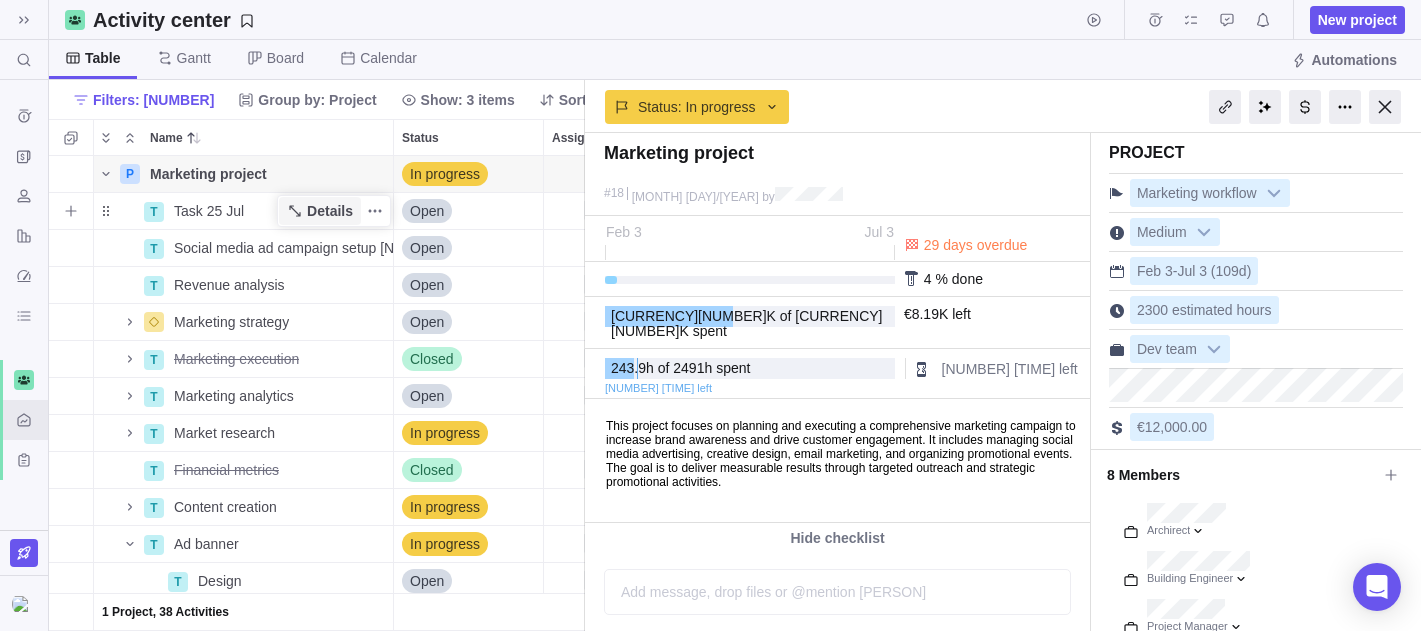 click on "Details" at bounding box center [330, 211] 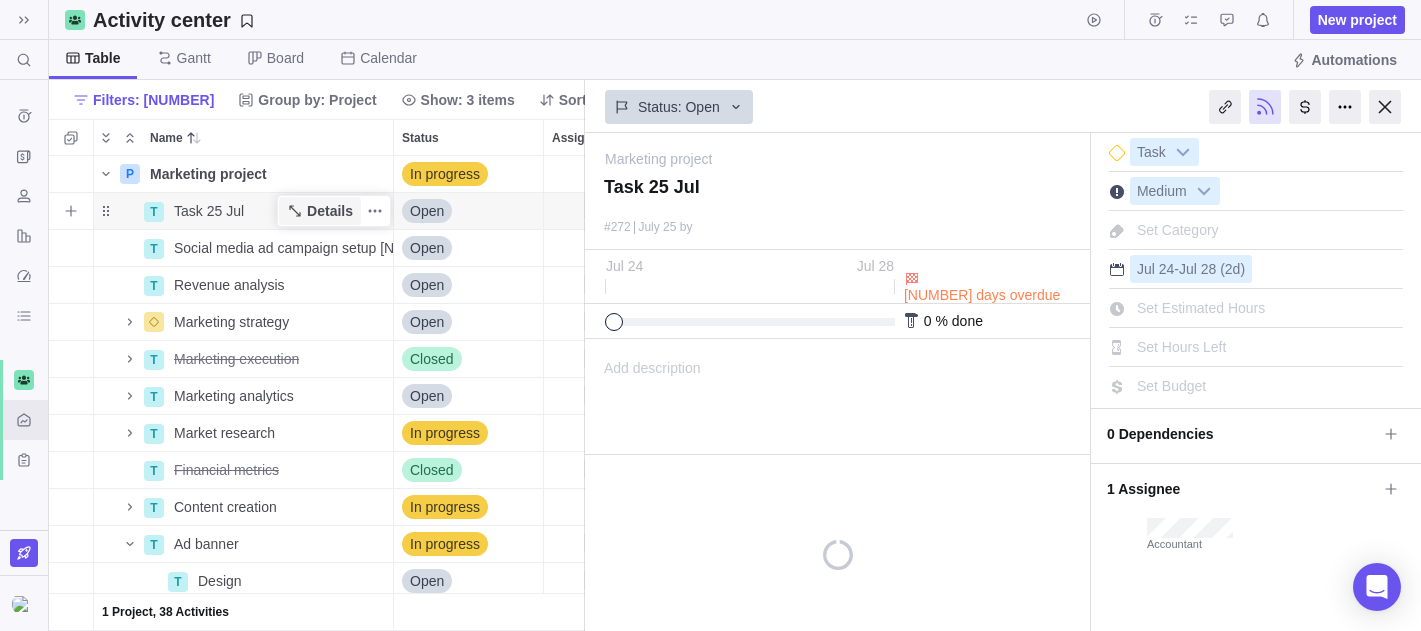 scroll, scrollTop: 0, scrollLeft: 0, axis: both 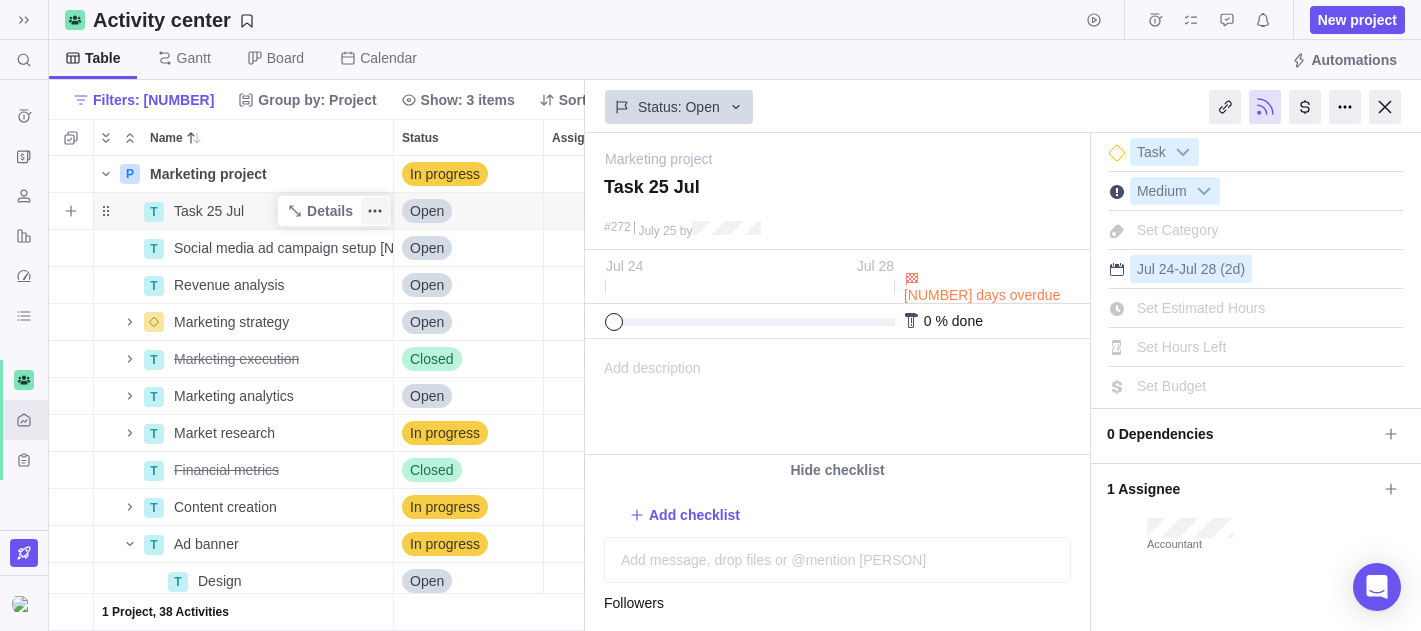 click 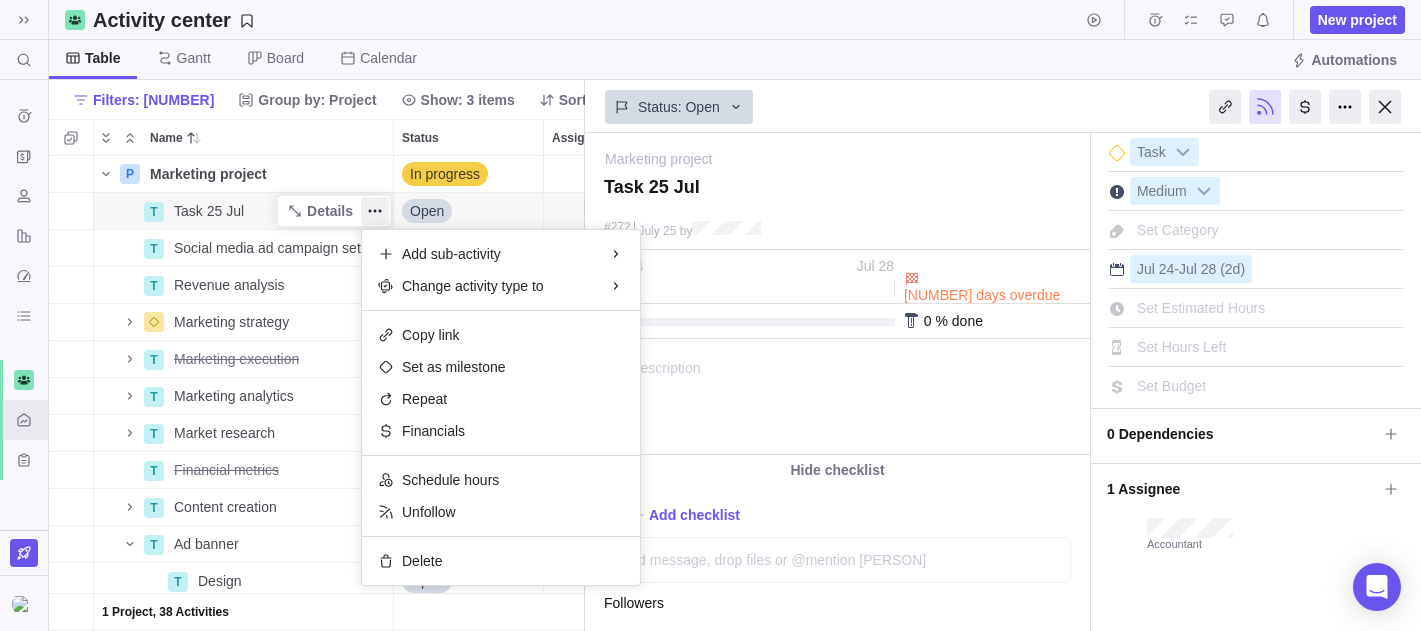 click on "Search (⌘+K) Time logs history Invoices Resources Reports Dashboard BI dashboards Activity center Custom forms Saved views HR board Activity center New project Table Gantt Board Calendar Automations Filters: 1 Group by: Project Show: 3 items Sort Columns Name Status Assignees Number P Marketing project Details In progress T Task 25 Jul Details Open T Social media ad campaign setup 1 Details Open 2 T Revenue analysis Details Open 3 Marketing strategy Details Open 1 T Marketing execution Details Closed T Marketing analytics Details Open T Market research Details In progress T Financial metrics Details Closed T Content creation Details In progress T Ad banner Details In progress T Design Details Open T Content Details In progress T Campaign Details Open Add task 1 Project, 38 Activities Filters Activity status Default workflow HR workflow Marketing workflow Project status Default workflow HR workflow Marketing workflow Activity priority Activity assignees Teams Users More Project creator Teams More" at bounding box center (710, 315) 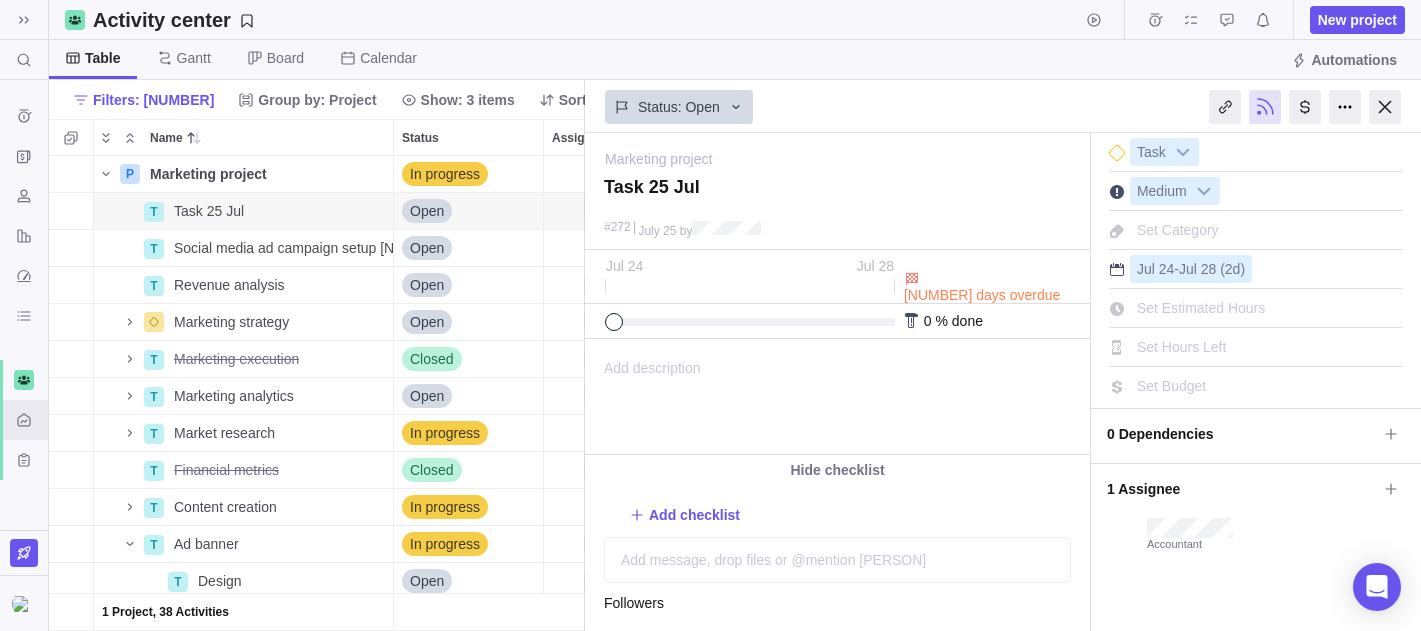 click on "1 Assignee" at bounding box center (1256, 484) 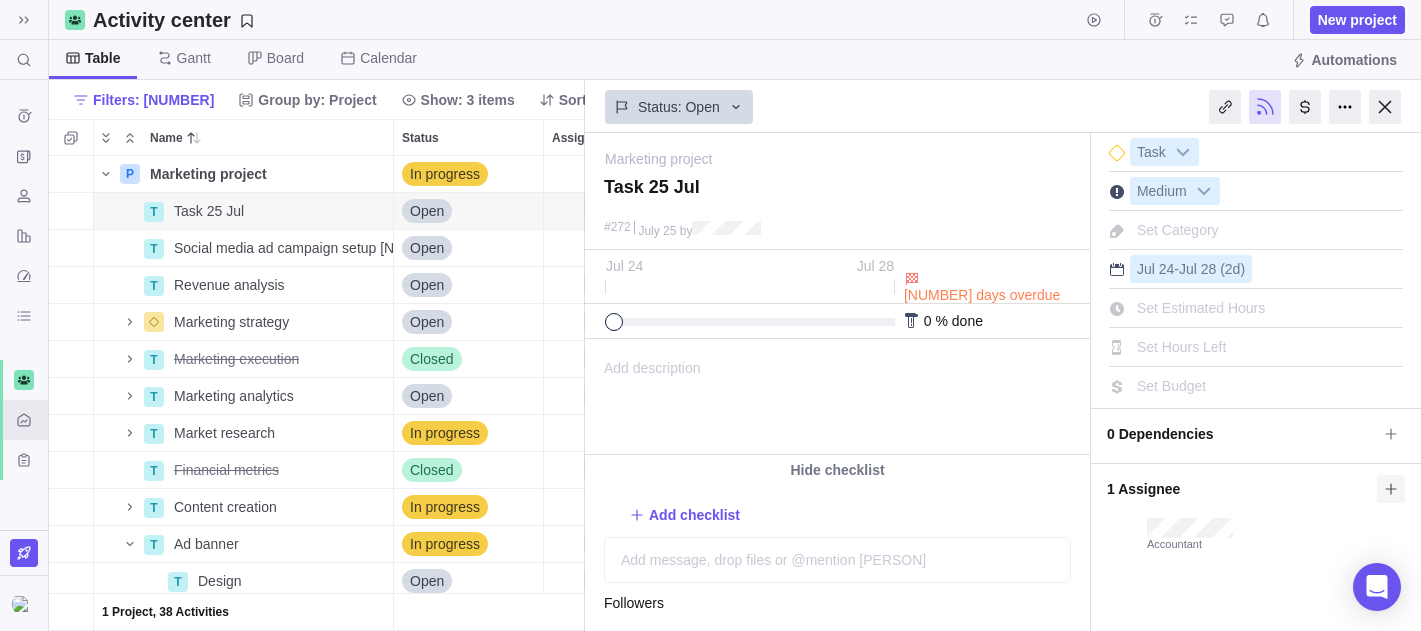 click at bounding box center [1391, 489] 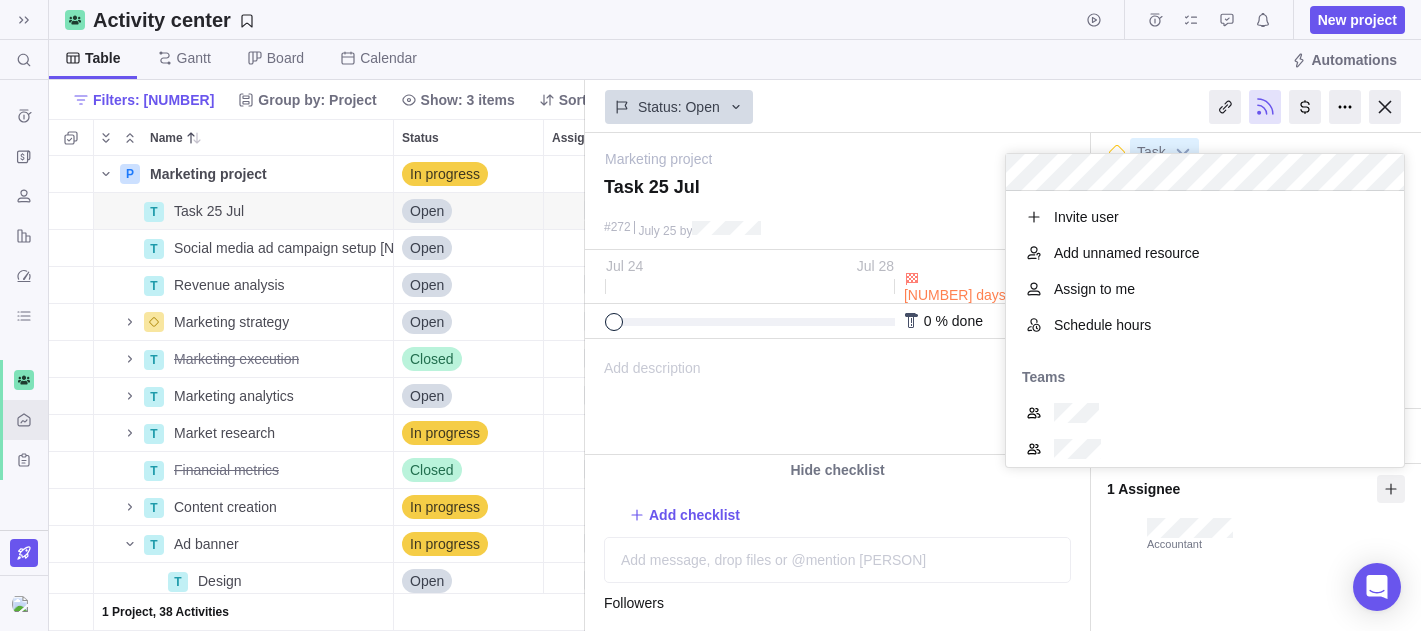 scroll, scrollTop: 1, scrollLeft: 1, axis: both 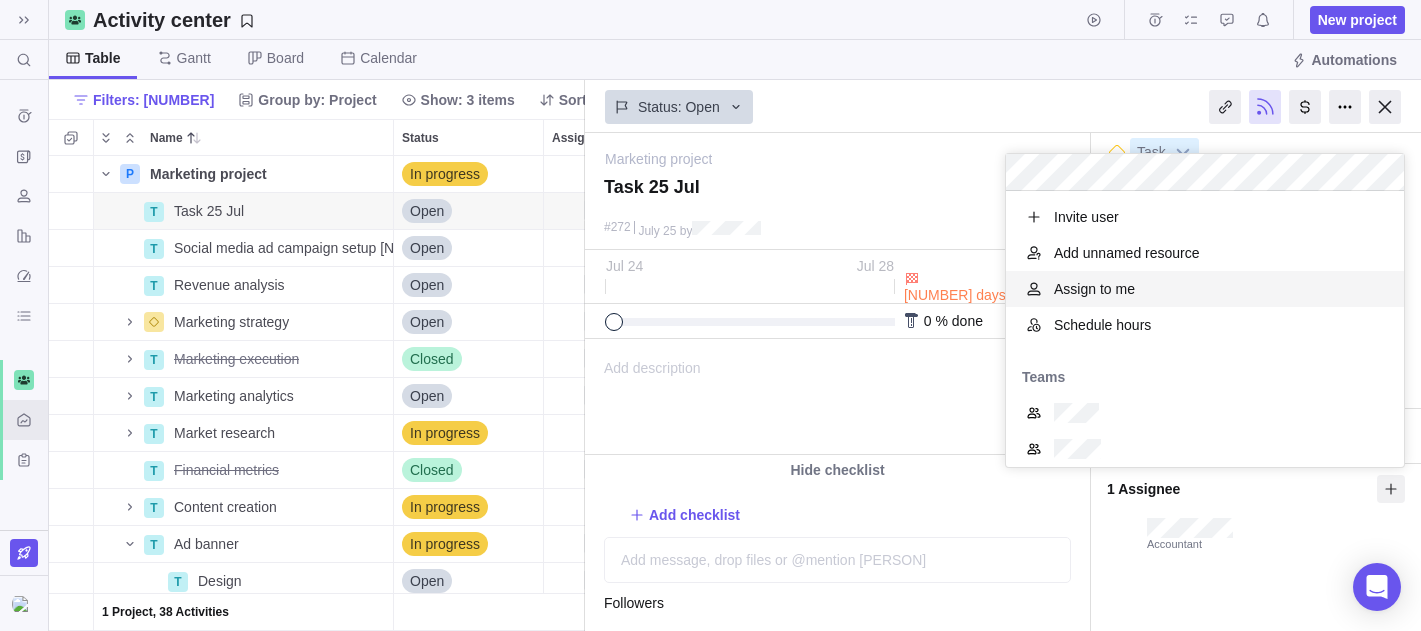 click on "Assign to me" at bounding box center (1094, 289) 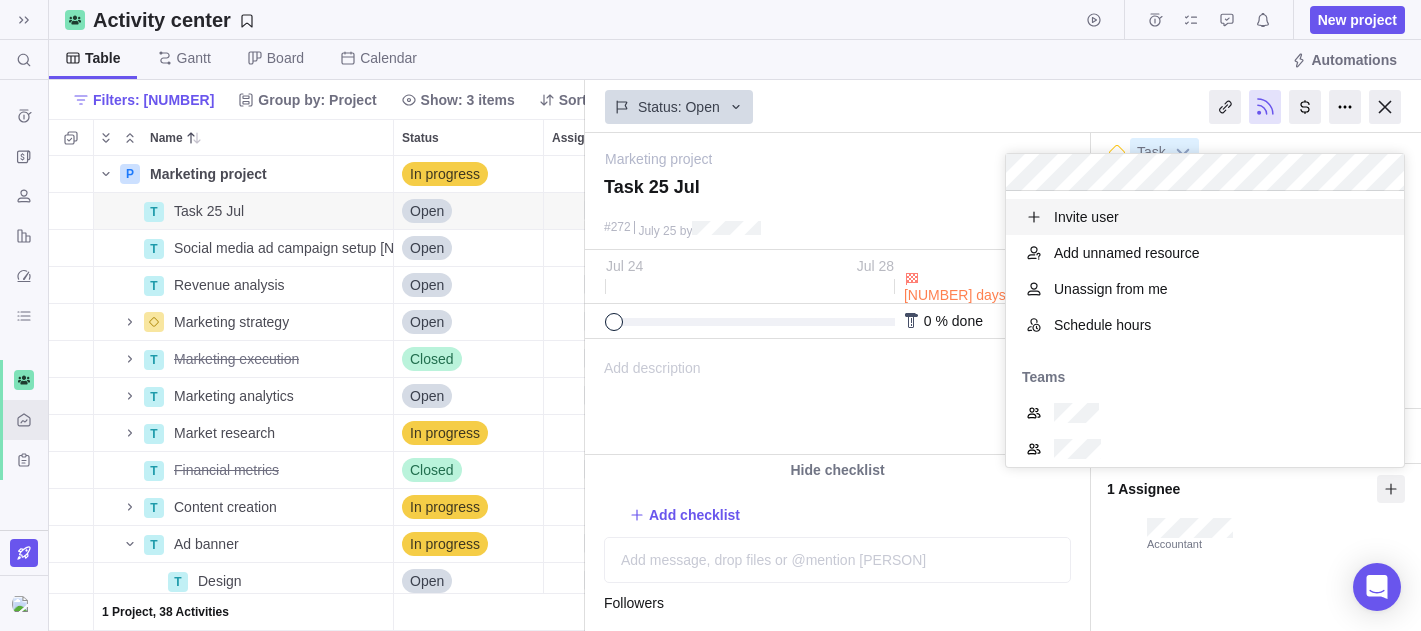 click on "Search (⌘+K) Time logs history Invoices Resources Reports Dashboard BI dashboards Activity center Custom forms Saved views HR board Activity center New project Table Gantt Board Calendar Automations Filters: 1 Group by: Project Show: 3 items Sort Columns Name Status Assignees Number P Marketing project Details In progress T Task 25 Jul Details Open T Social media ad campaign setup 1 Details Open 2 T Revenue analysis Details Open 3 Marketing strategy Details Open 1 T Marketing execution Details Closed T Marketing analytics Details Open T Market research Details In progress T Financial metrics Details Closed T Content creation Details In progress T Ad banner Details In progress T Design Details Open T Content Details In progress T Campaign Details Open Add task 1 Project, 38 Activities Filters Activity status Default workflow HR workflow Marketing workflow Project status Default workflow HR workflow Marketing workflow Activity priority Activity assignees Teams Users More Project creator Teams More" at bounding box center [710, 315] 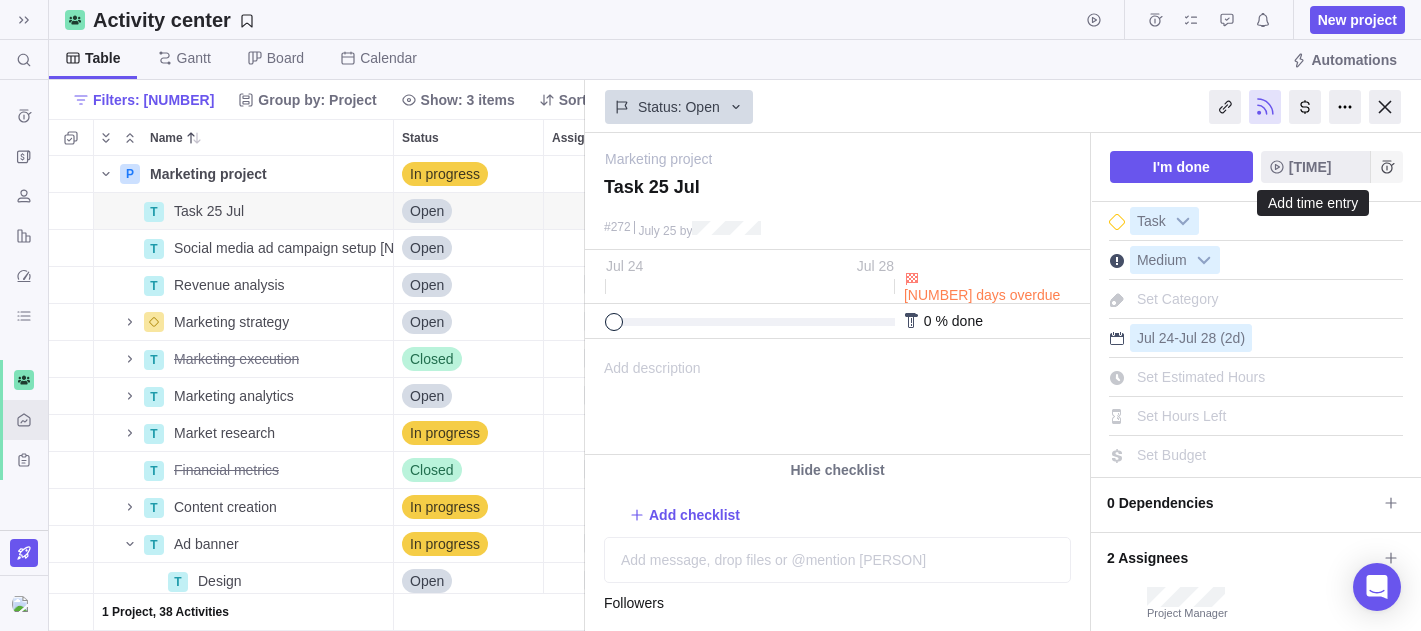 click at bounding box center [1387, 167] 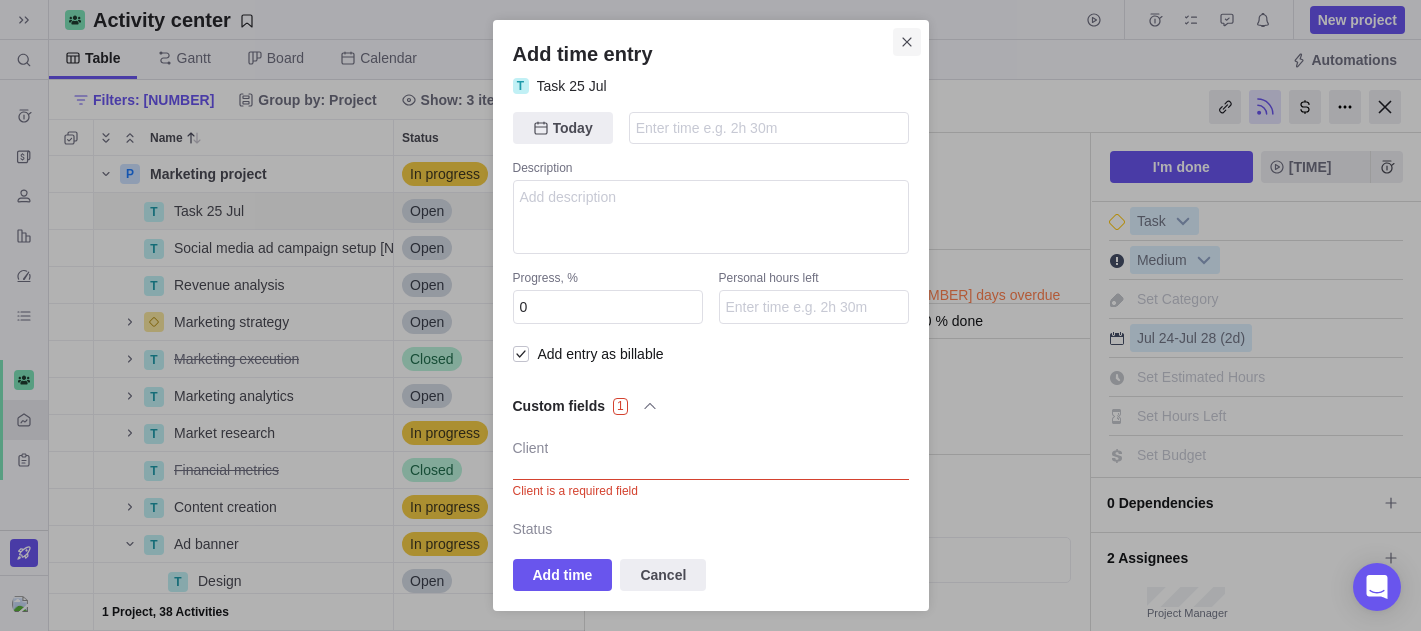 click 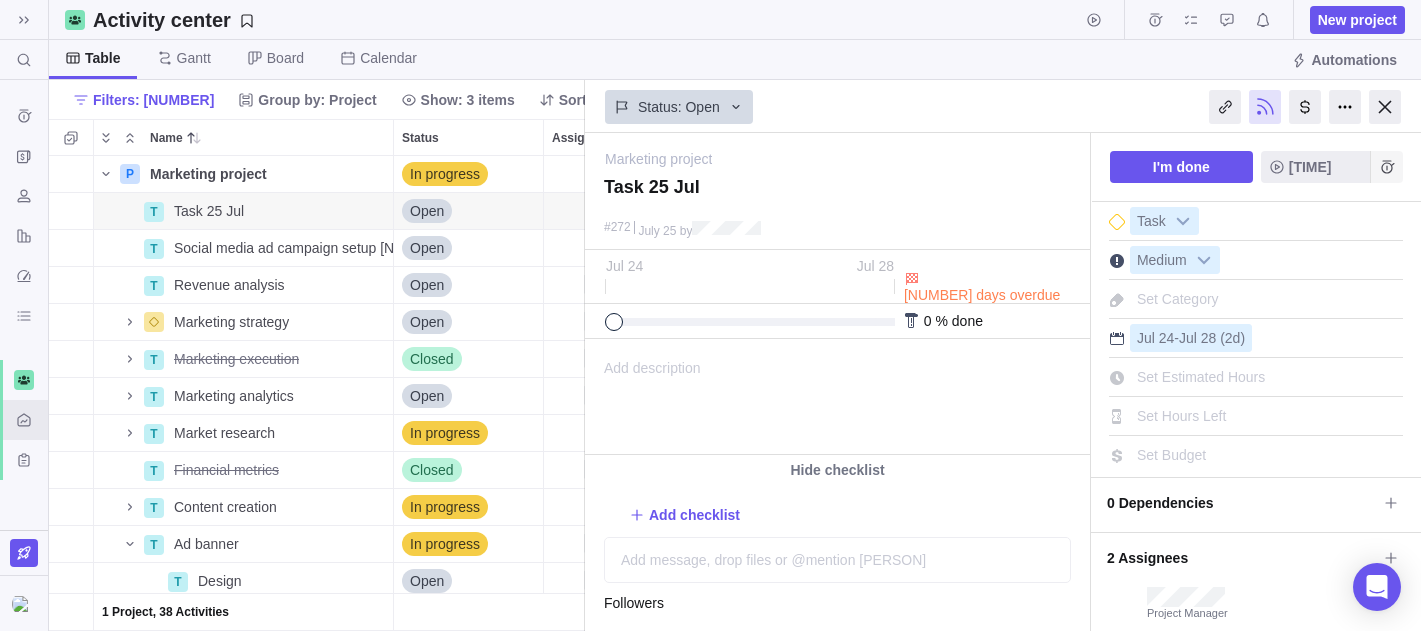 click 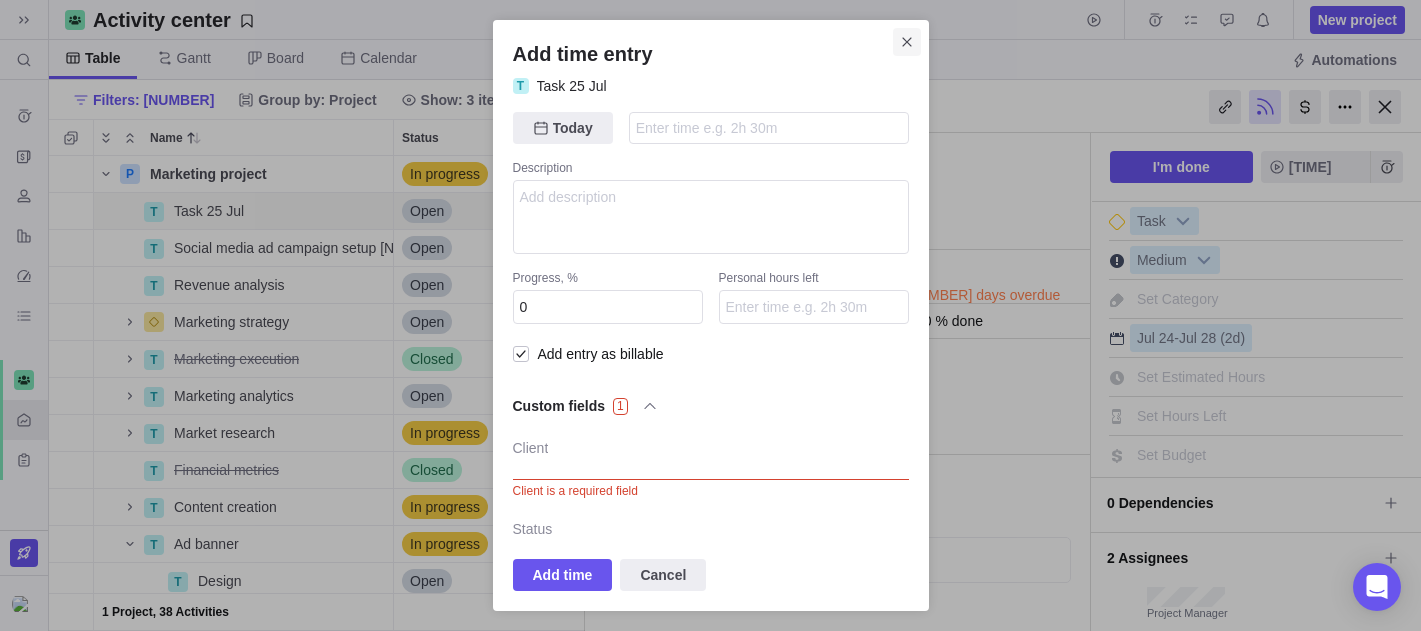 click 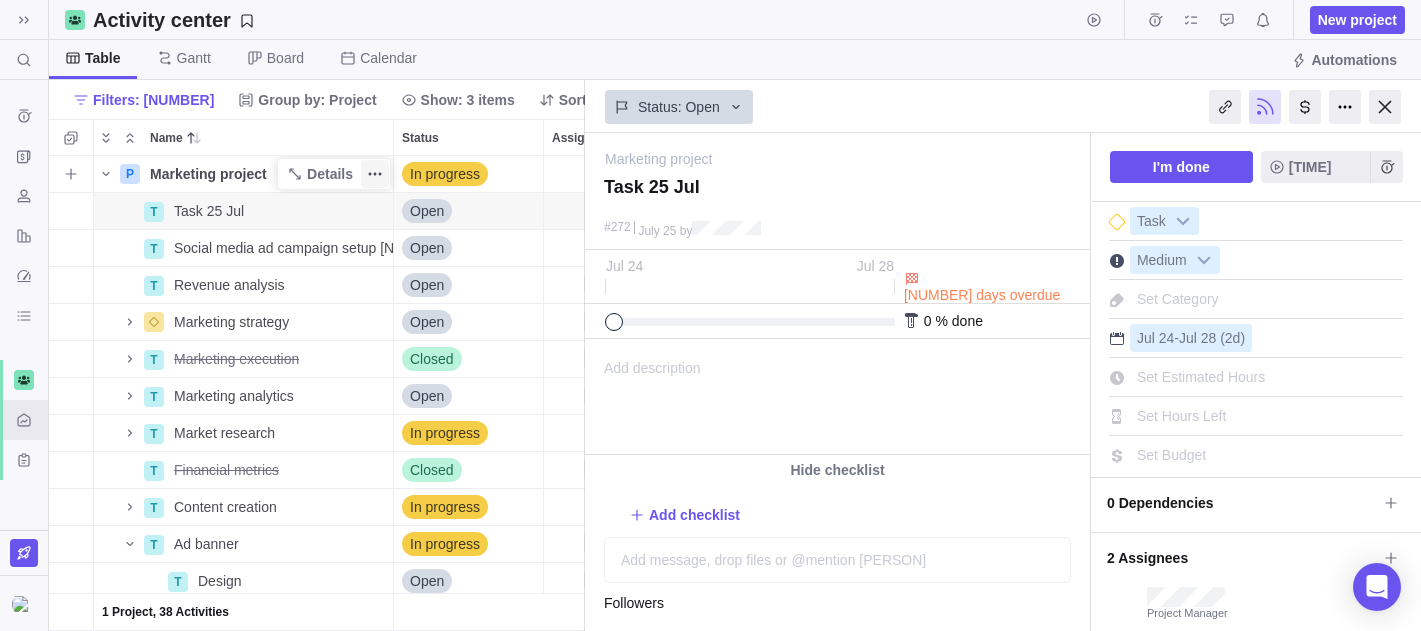 click at bounding box center [375, 174] 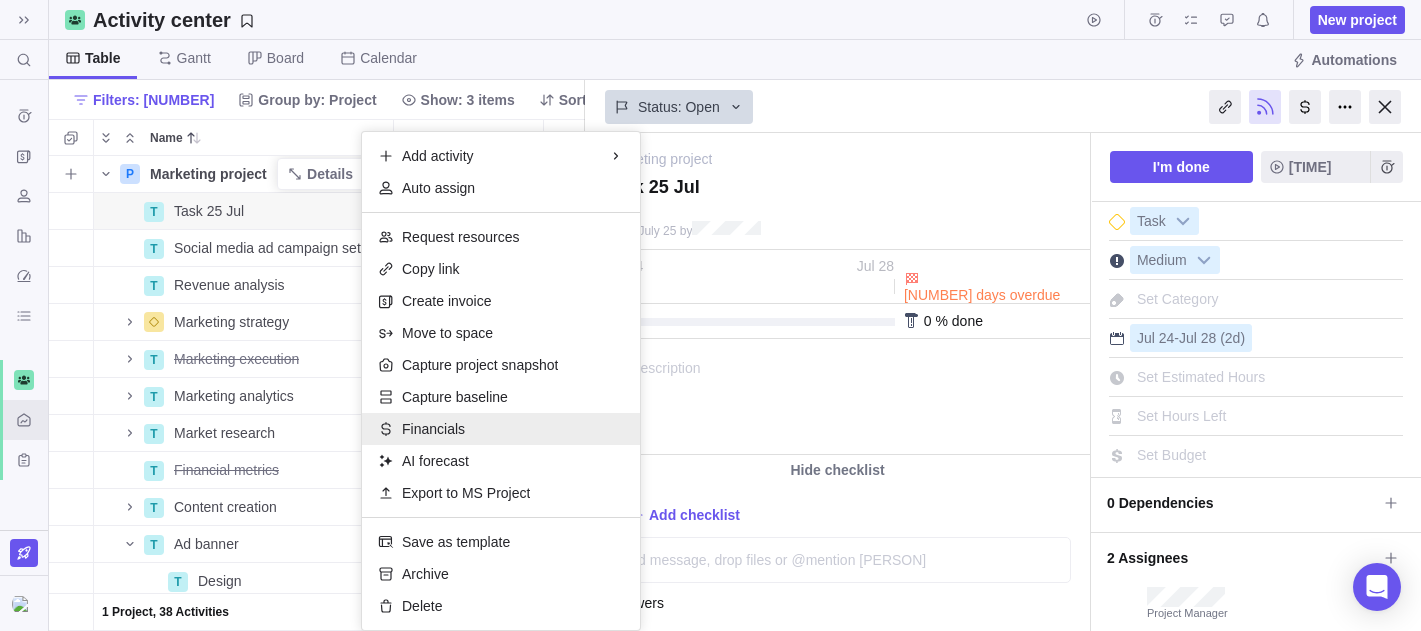 click on "Financials" at bounding box center [433, 429] 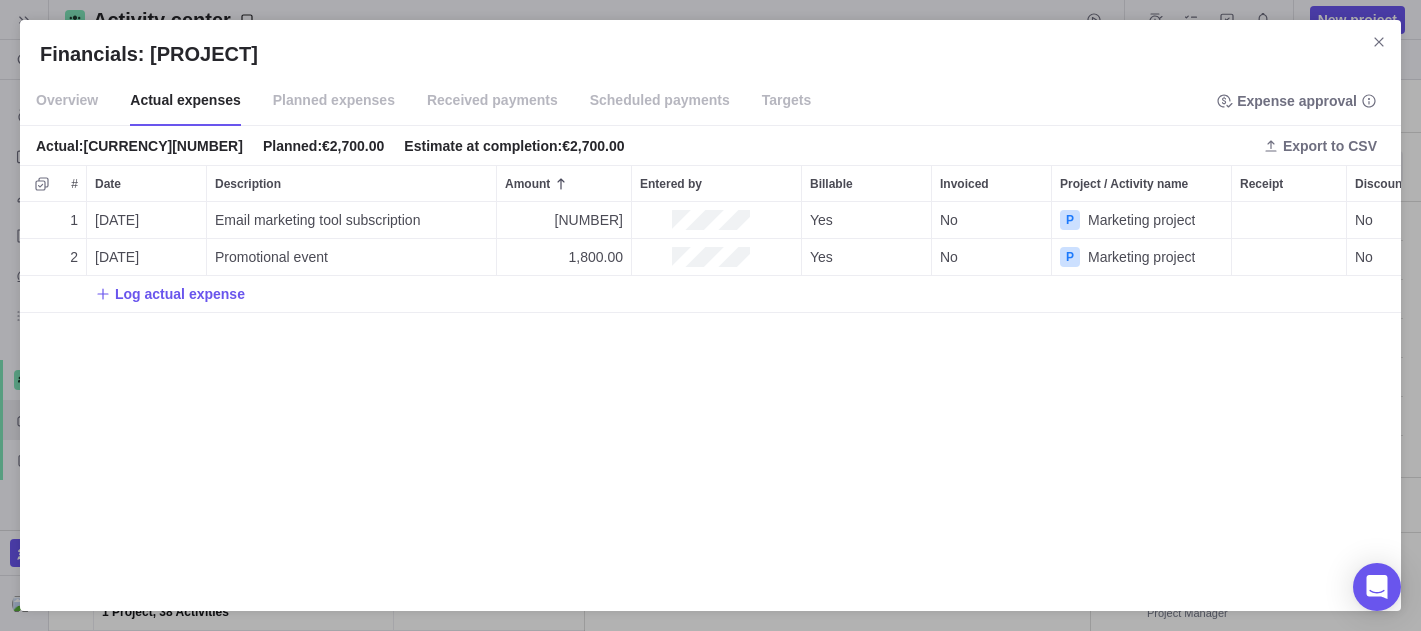 scroll, scrollTop: 1, scrollLeft: 1, axis: both 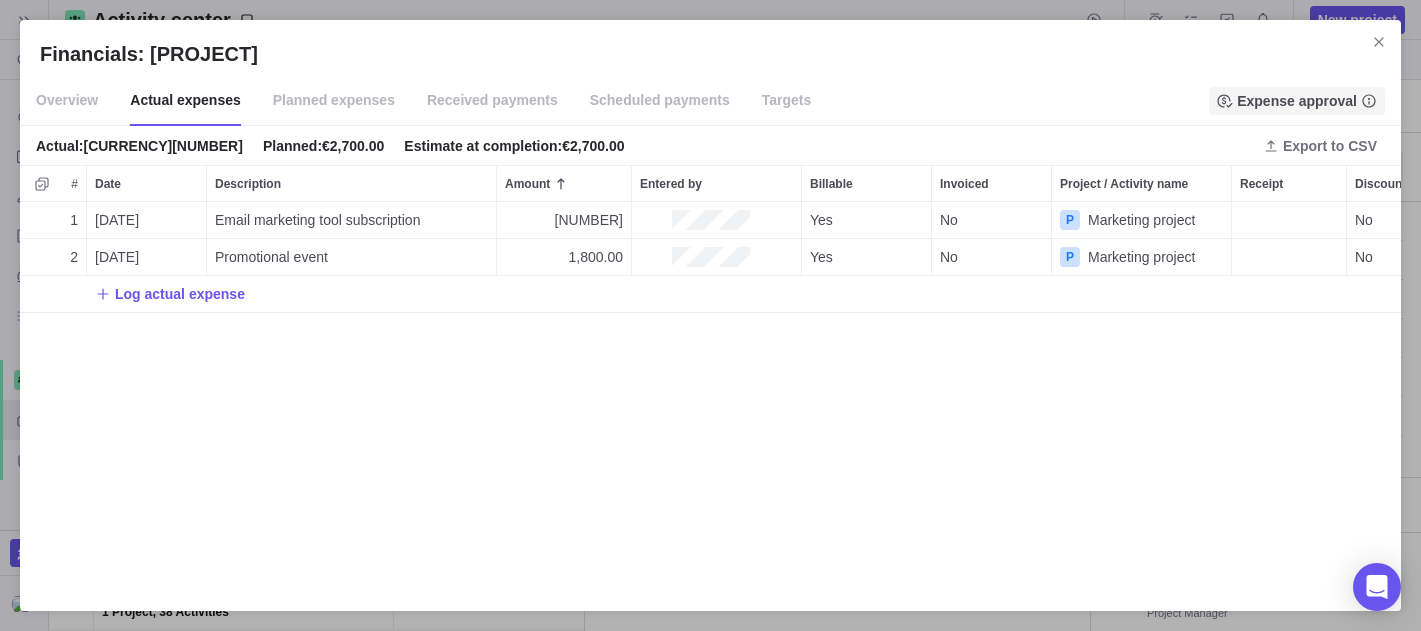 click on "Expense approval" at bounding box center (1297, 101) 